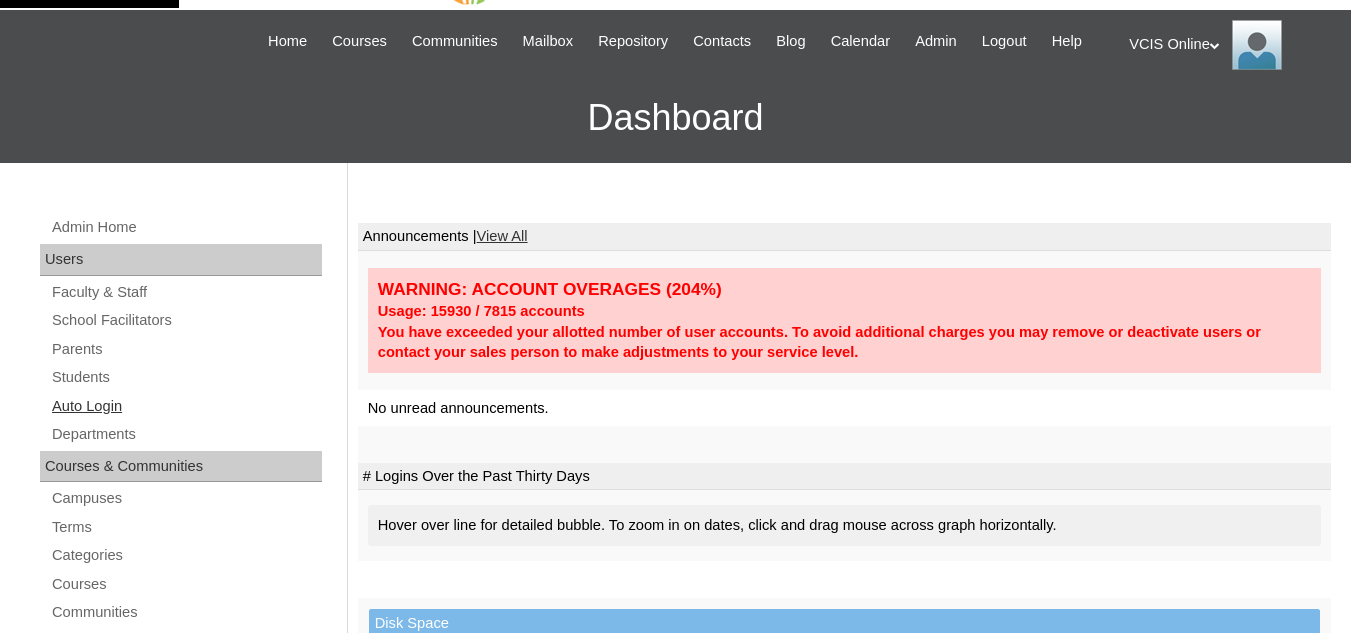 scroll, scrollTop: 100, scrollLeft: 0, axis: vertical 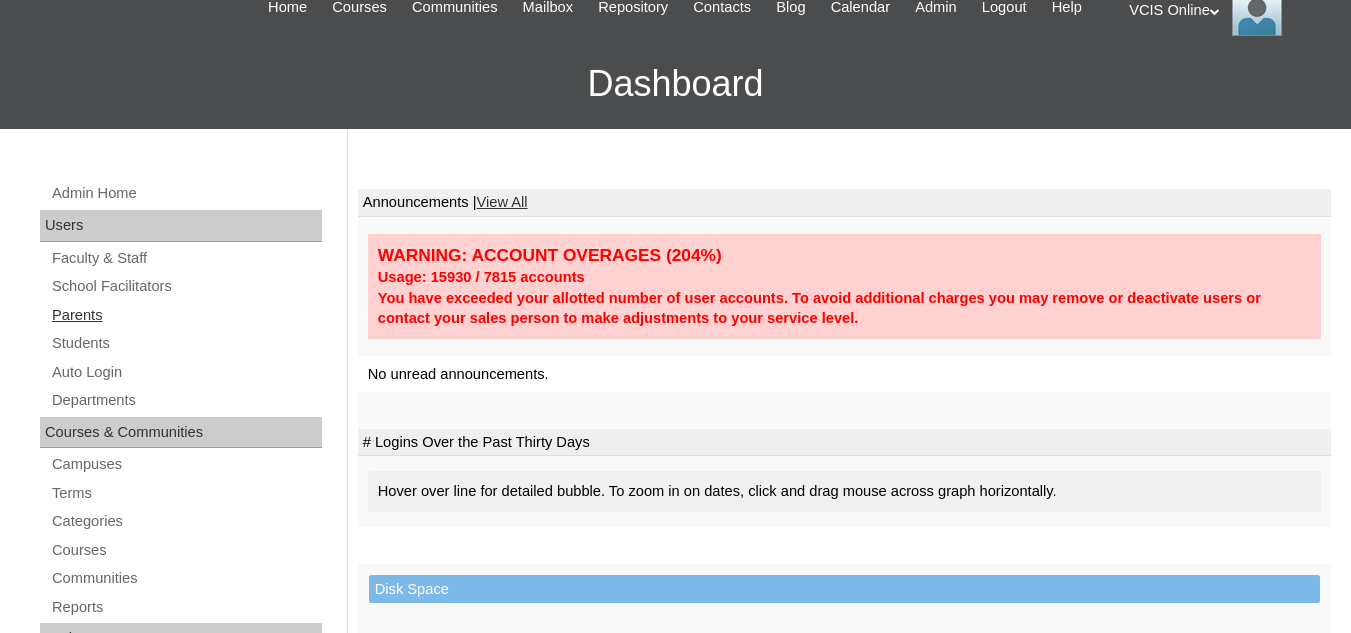 click on "Parents" at bounding box center [186, 315] 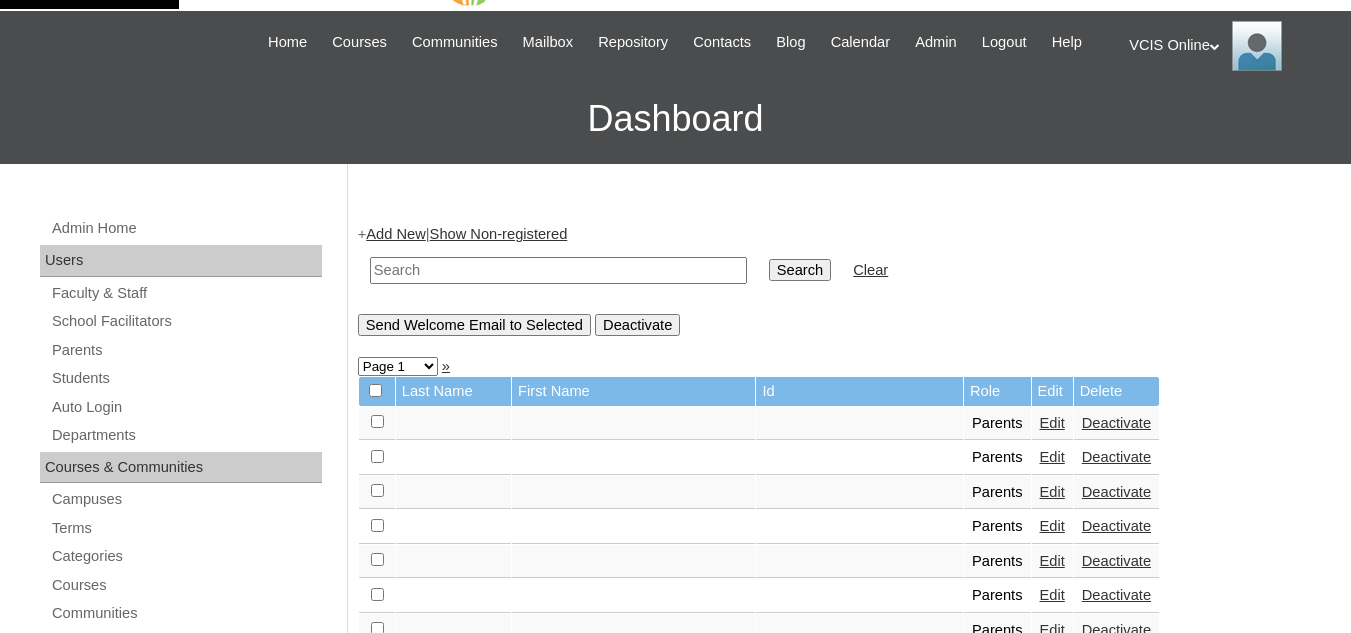 scroll, scrollTop: 100, scrollLeft: 0, axis: vertical 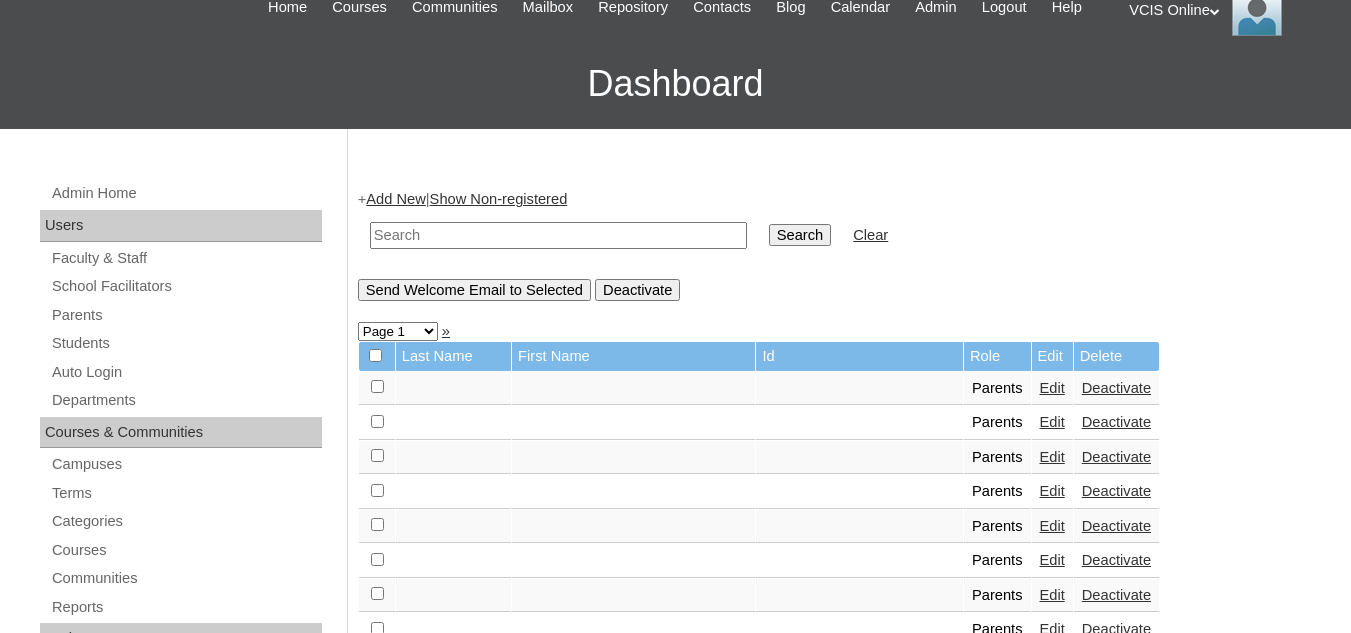 click on "Add New" at bounding box center (395, 199) 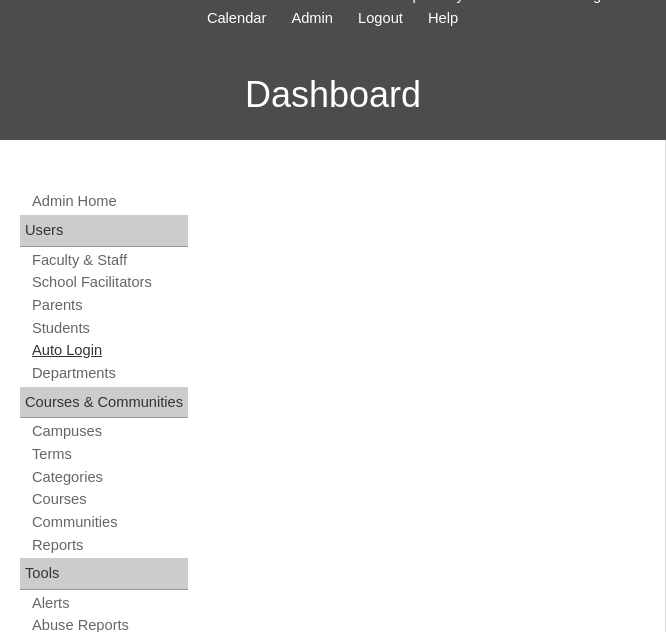 scroll, scrollTop: 300, scrollLeft: 0, axis: vertical 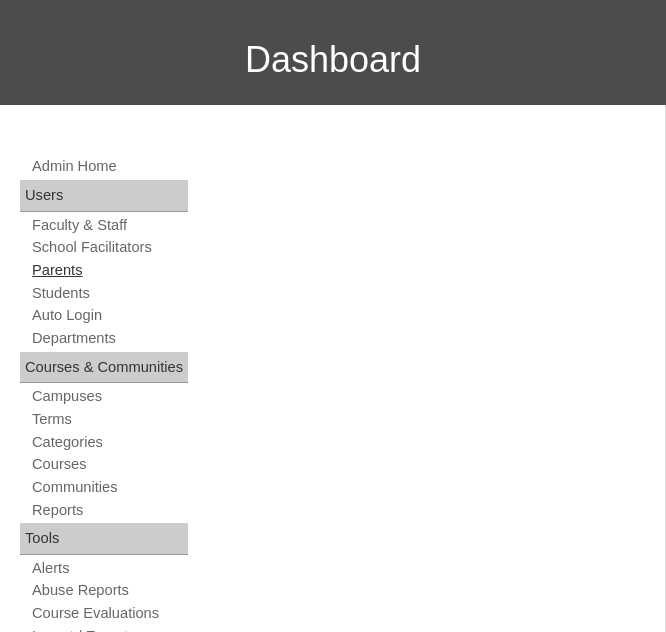 click on "Parents" at bounding box center (109, 270) 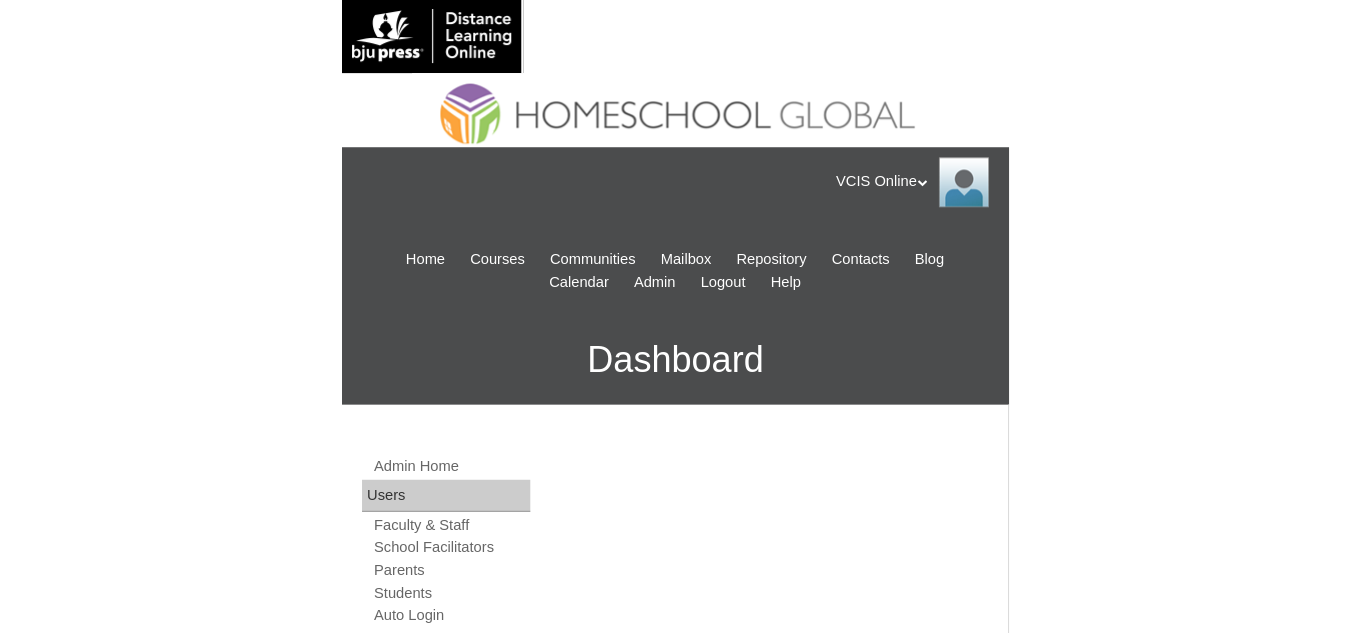 scroll, scrollTop: 0, scrollLeft: 0, axis: both 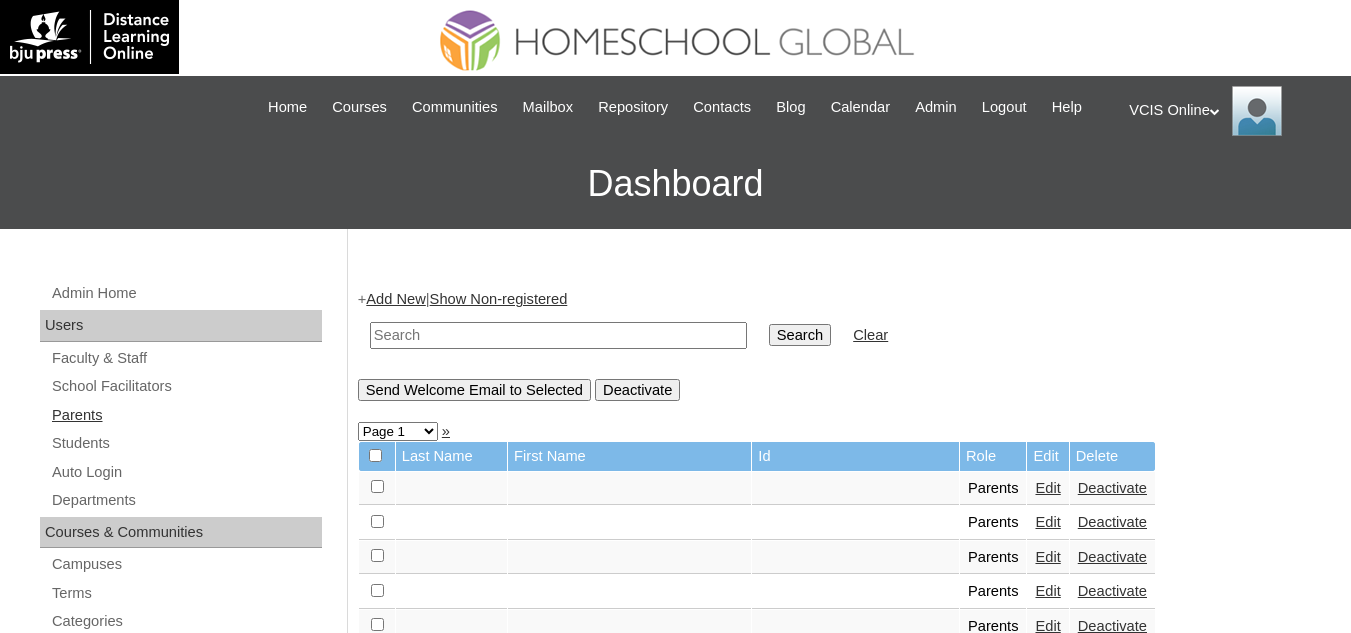 click on "Parents" at bounding box center (186, 415) 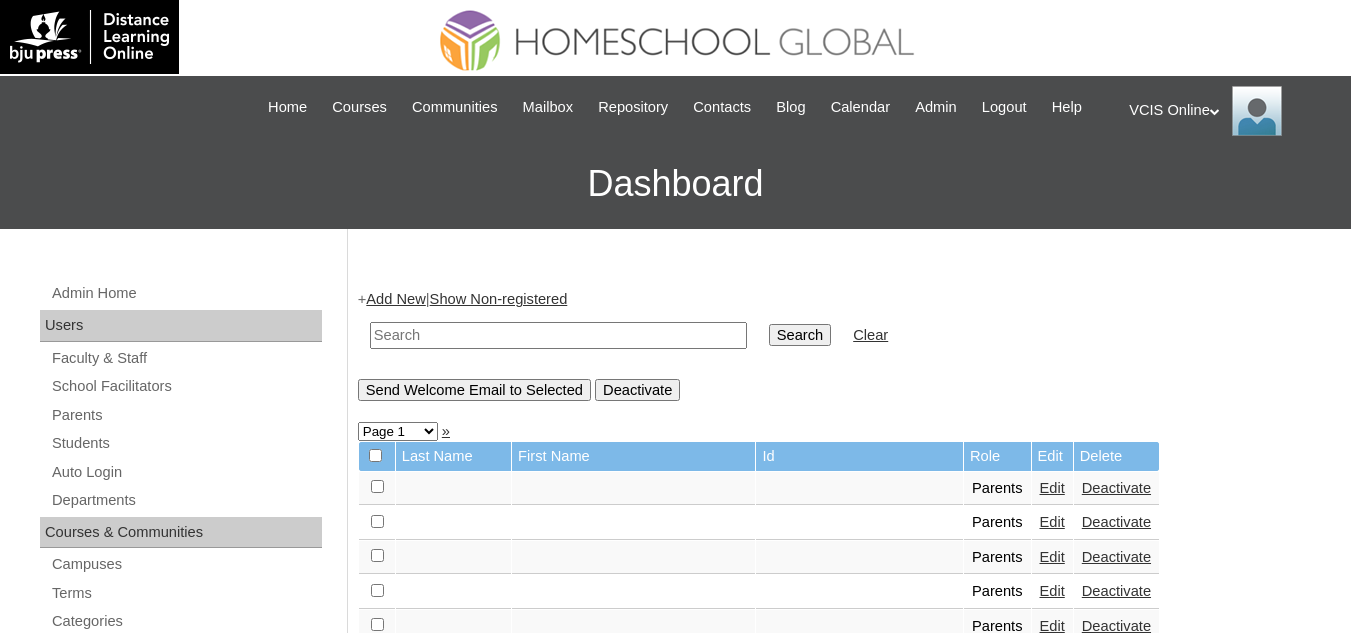 scroll, scrollTop: 0, scrollLeft: 0, axis: both 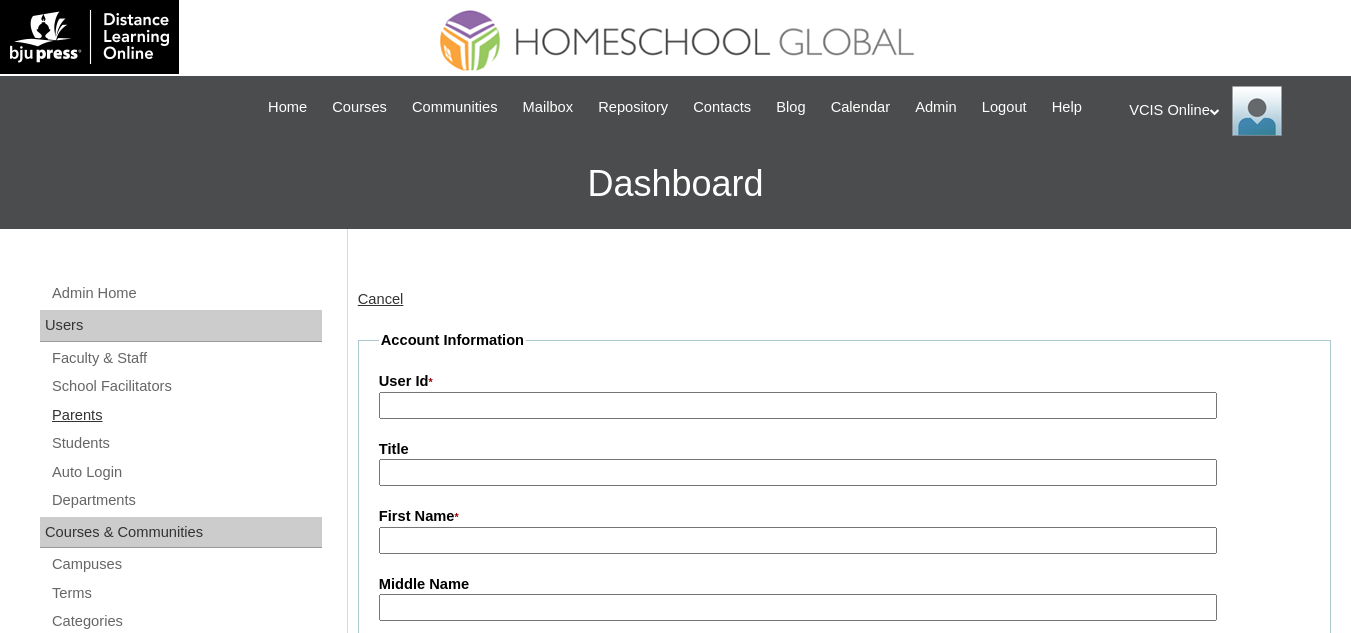 click on "Parents" at bounding box center (186, 415) 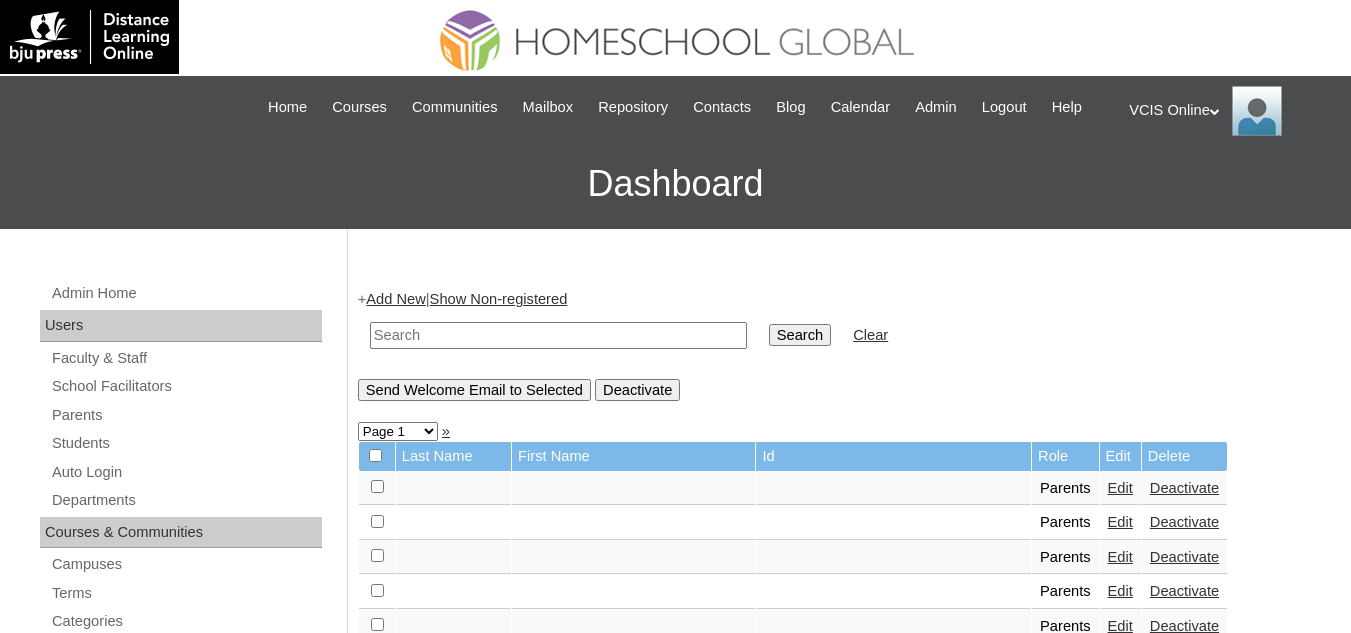 scroll, scrollTop: 0, scrollLeft: 0, axis: both 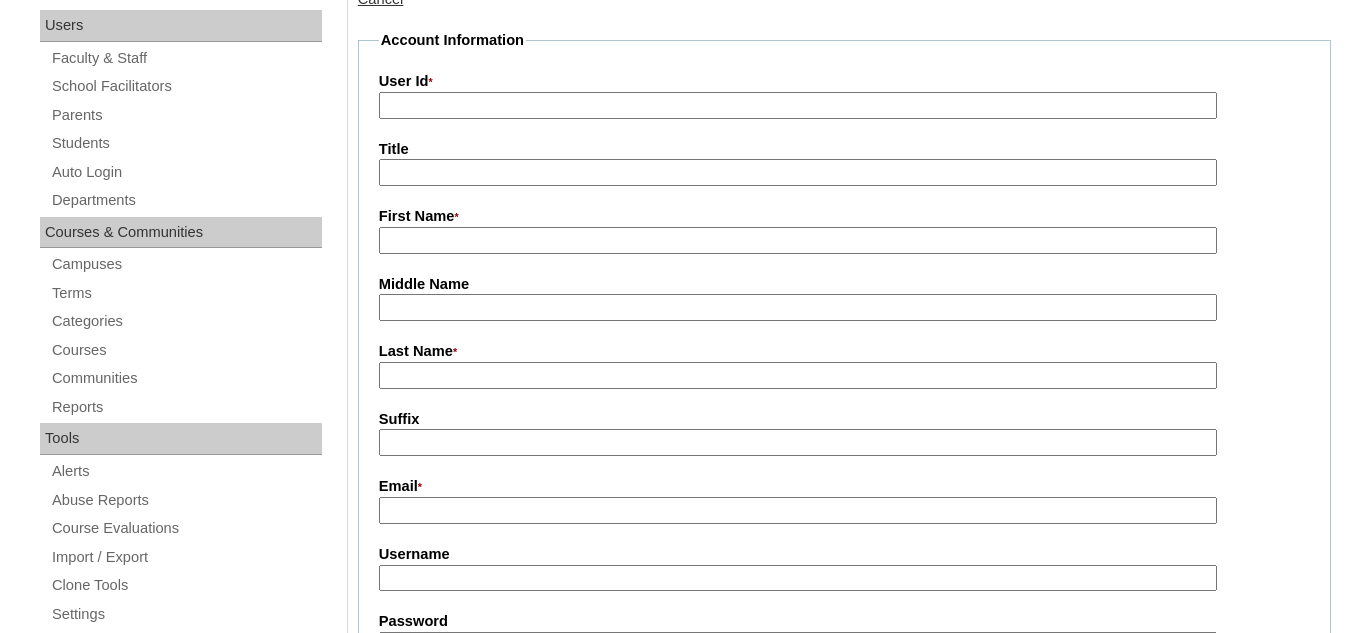 click on "User Id  *" at bounding box center [798, 105] 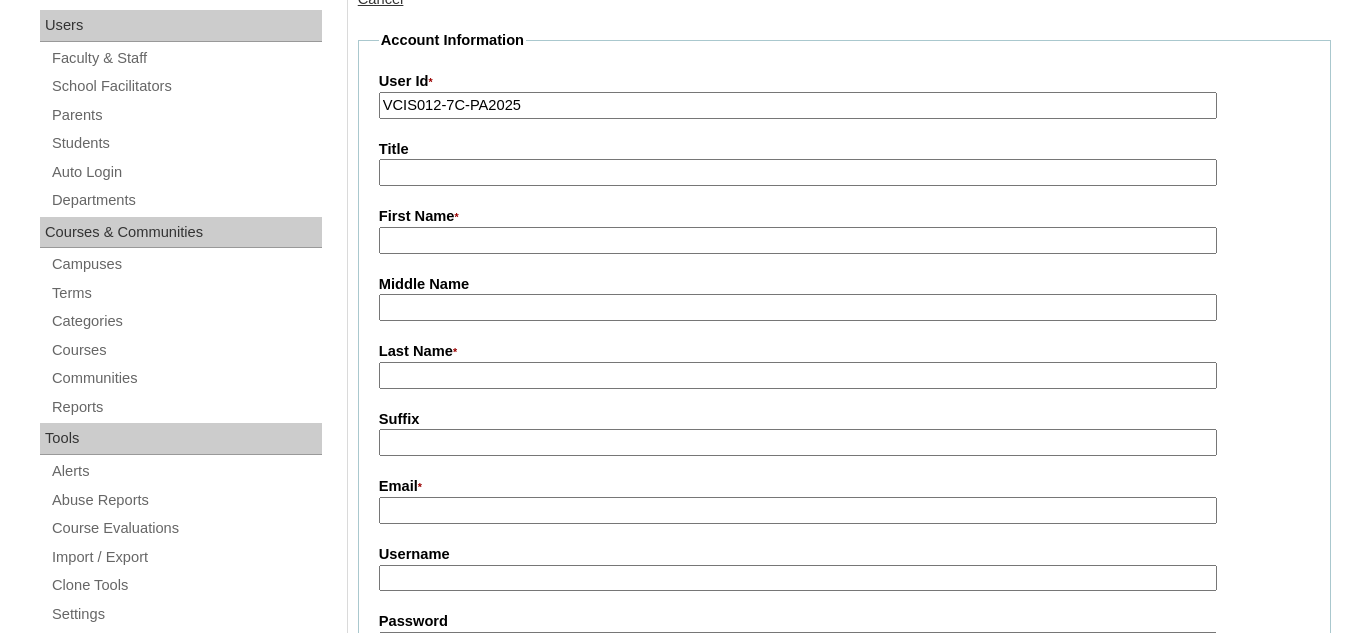 type on "VCIS012-7C-PA2025" 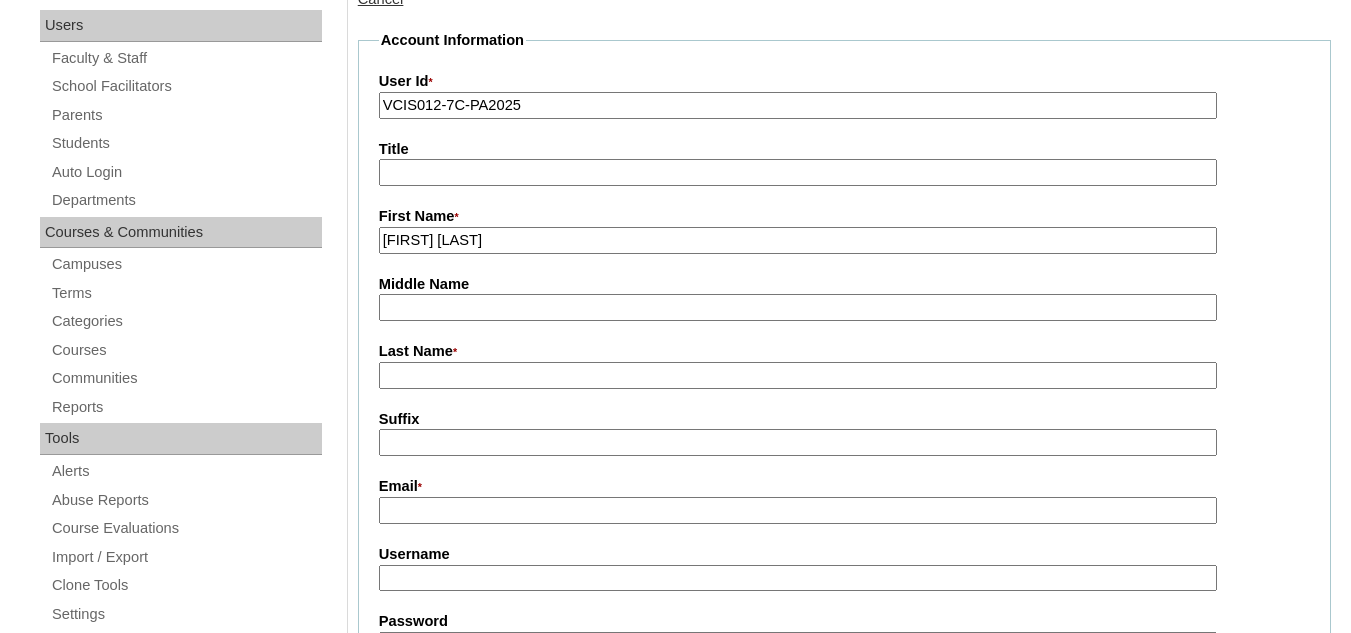 drag, startPoint x: 556, startPoint y: 243, endPoint x: 404, endPoint y: 240, distance: 152.0296 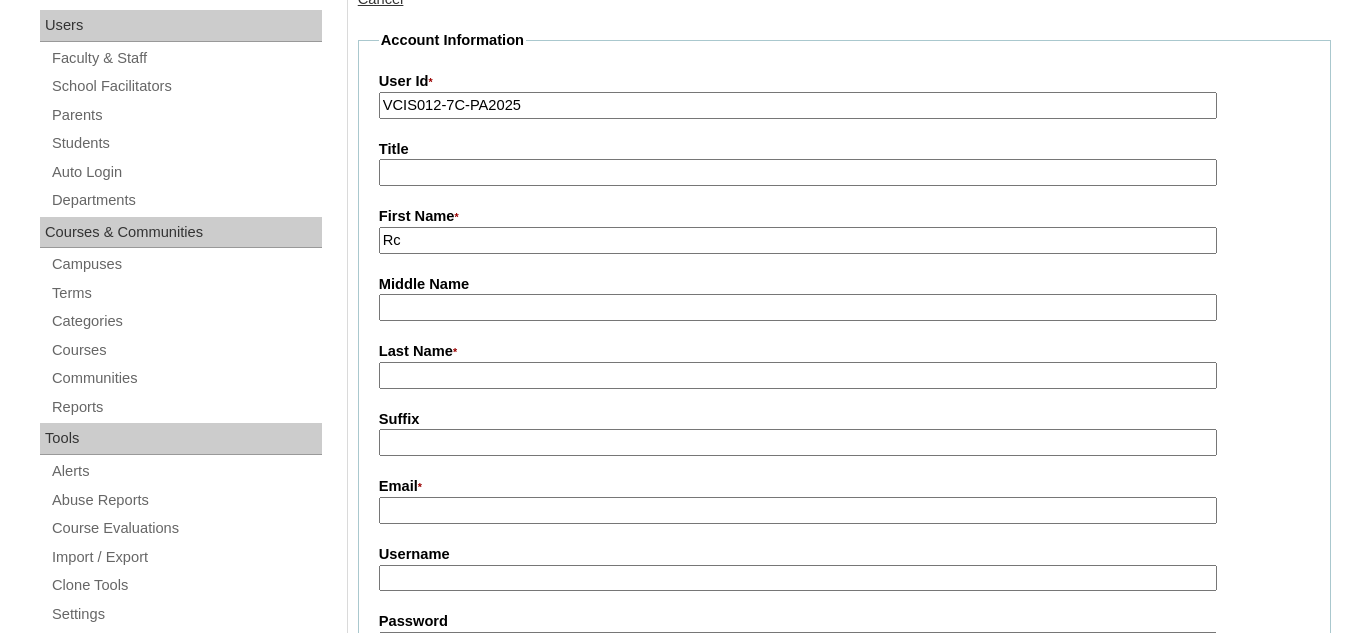 type on "Rc" 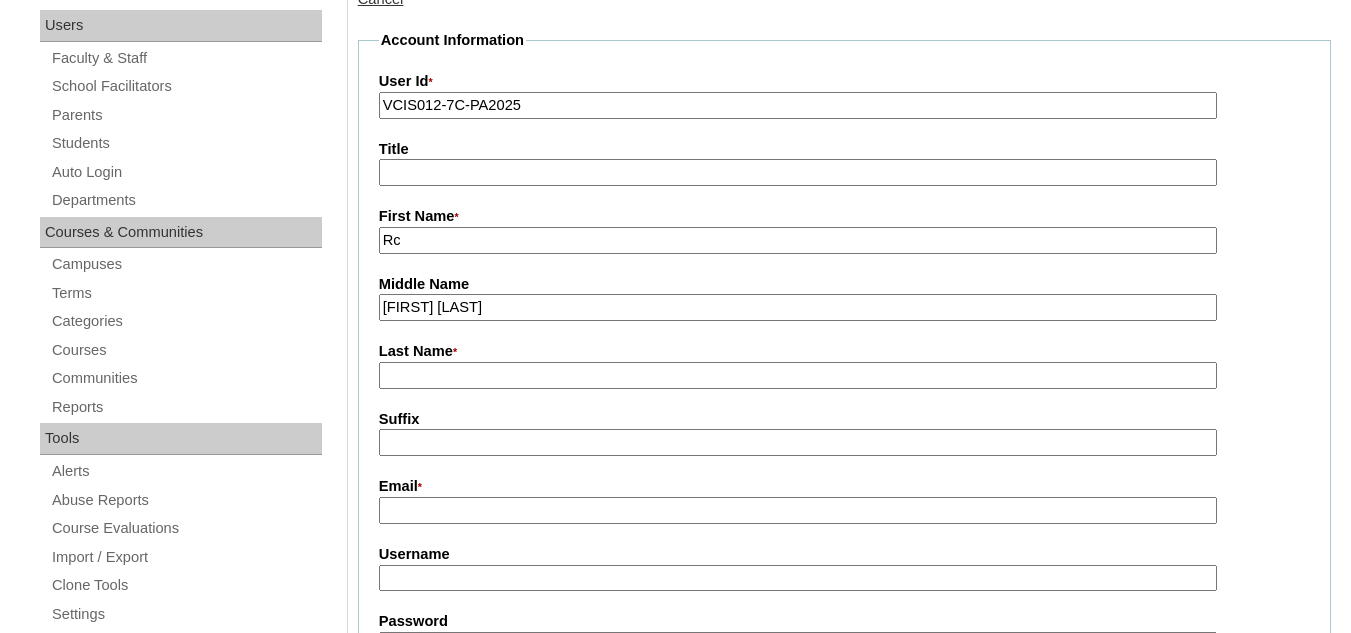 drag, startPoint x: 515, startPoint y: 311, endPoint x: 417, endPoint y: 310, distance: 98.005104 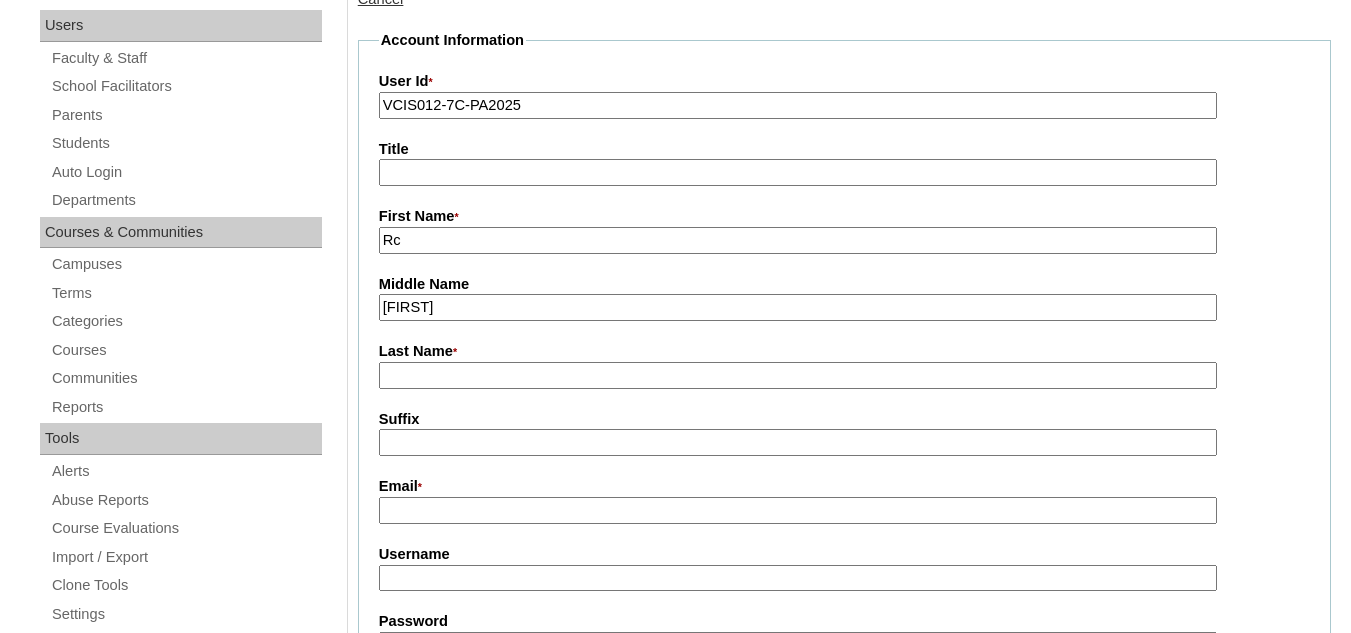 type on "Saria" 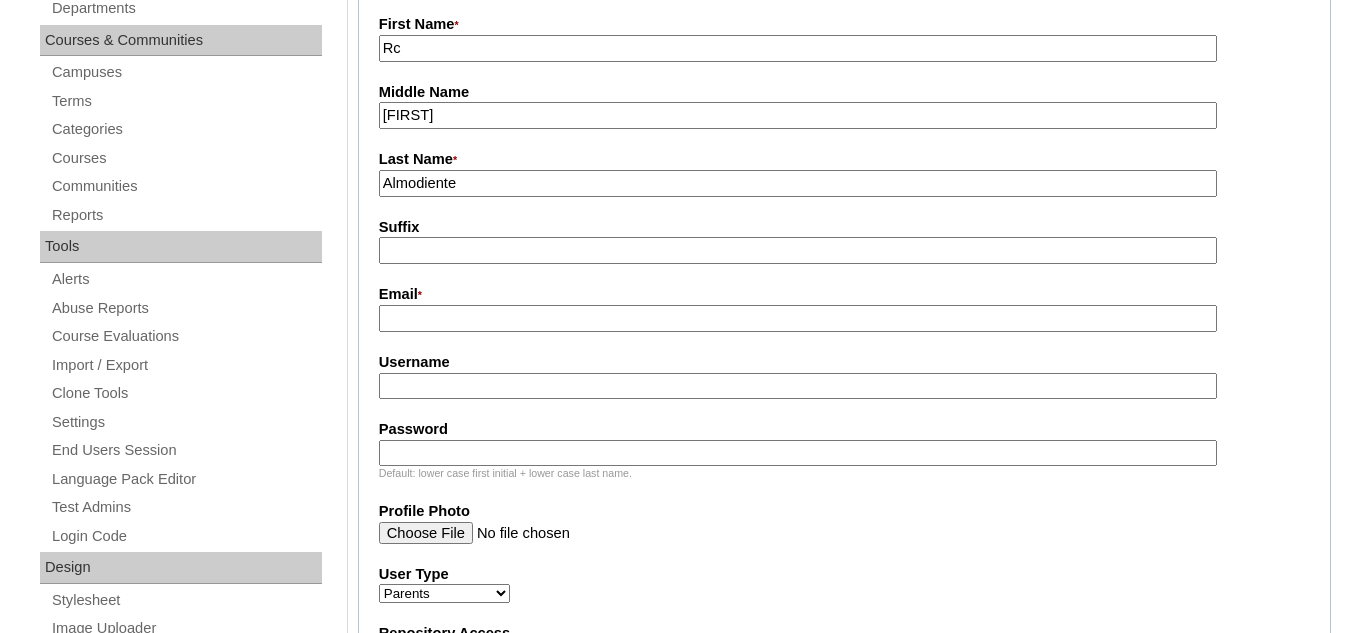 scroll, scrollTop: 500, scrollLeft: 0, axis: vertical 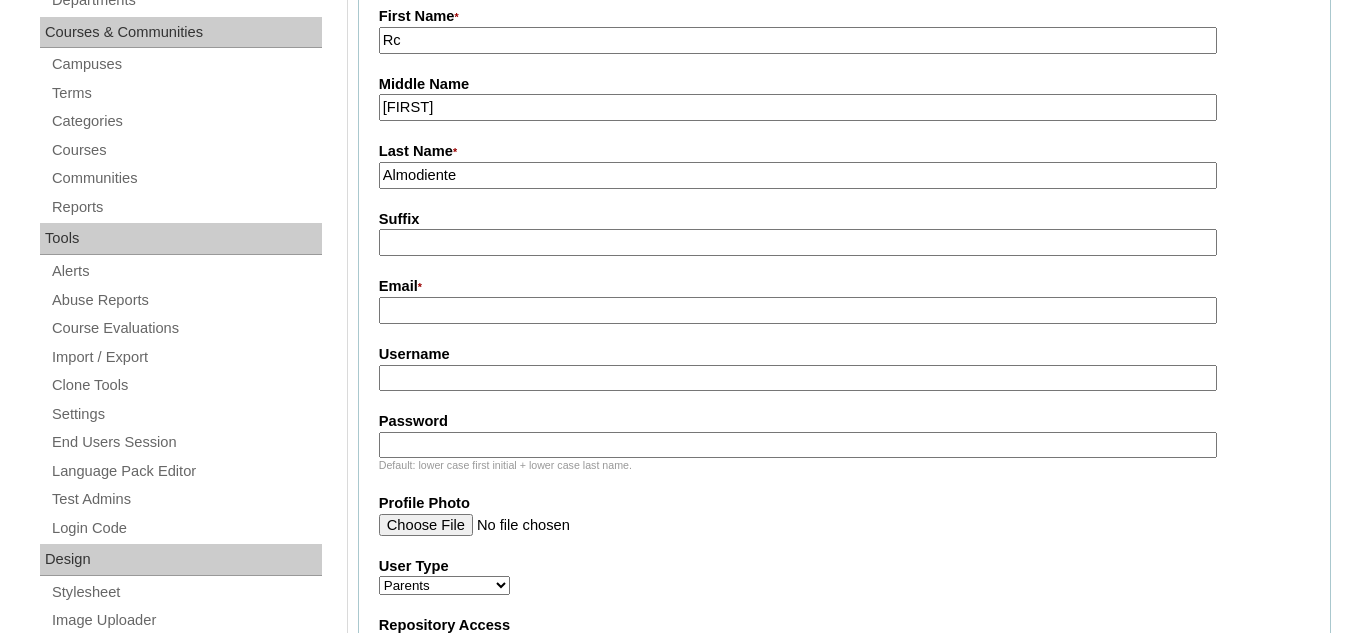type on "Almodiente" 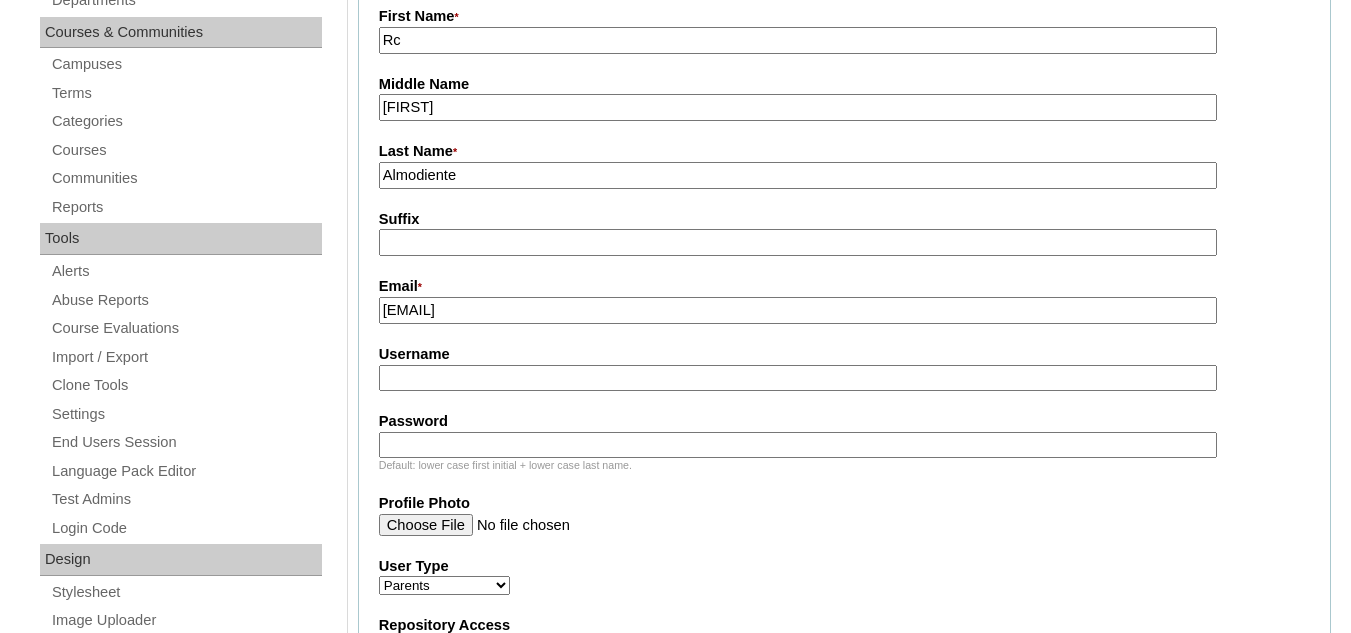 type on "kalmodiente@gmail.com" 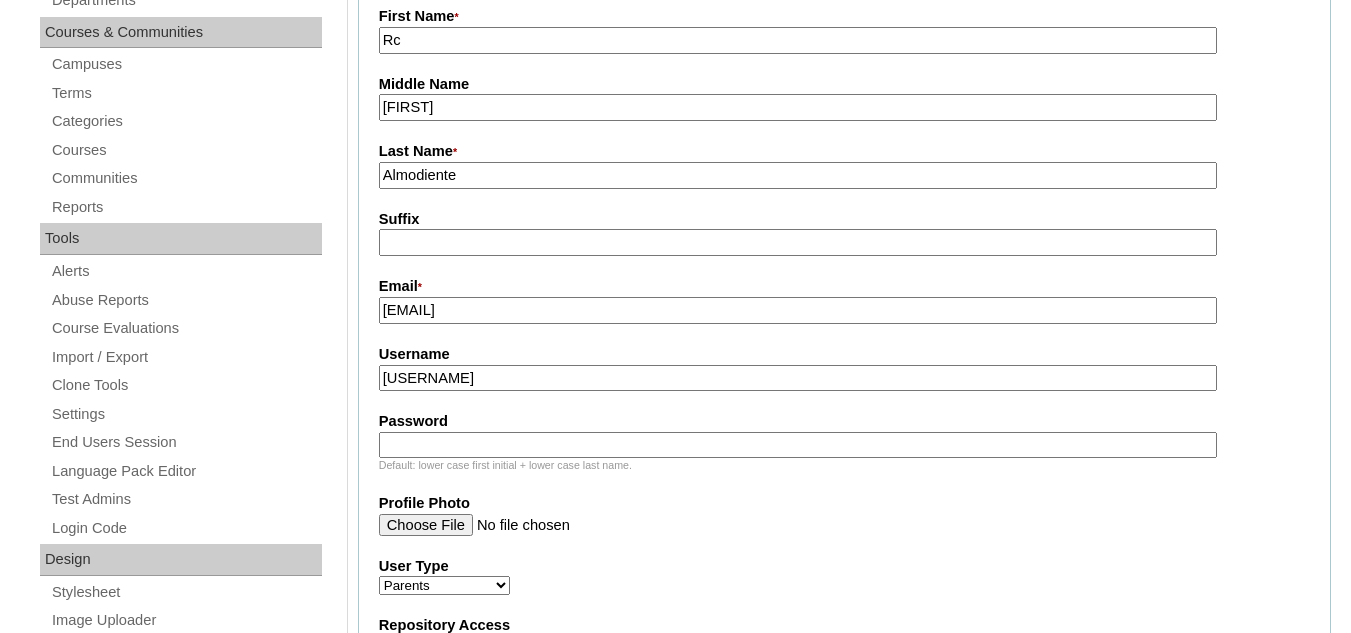 type on "ramodiente2025" 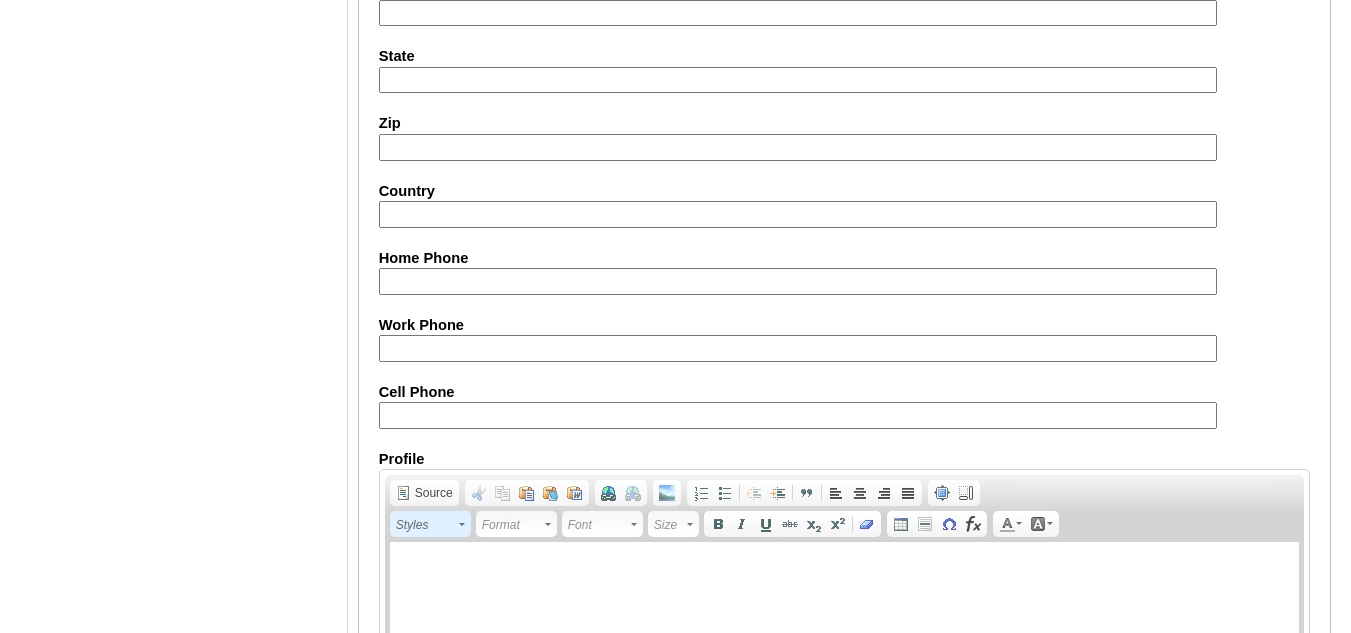 scroll, scrollTop: 2000, scrollLeft: 0, axis: vertical 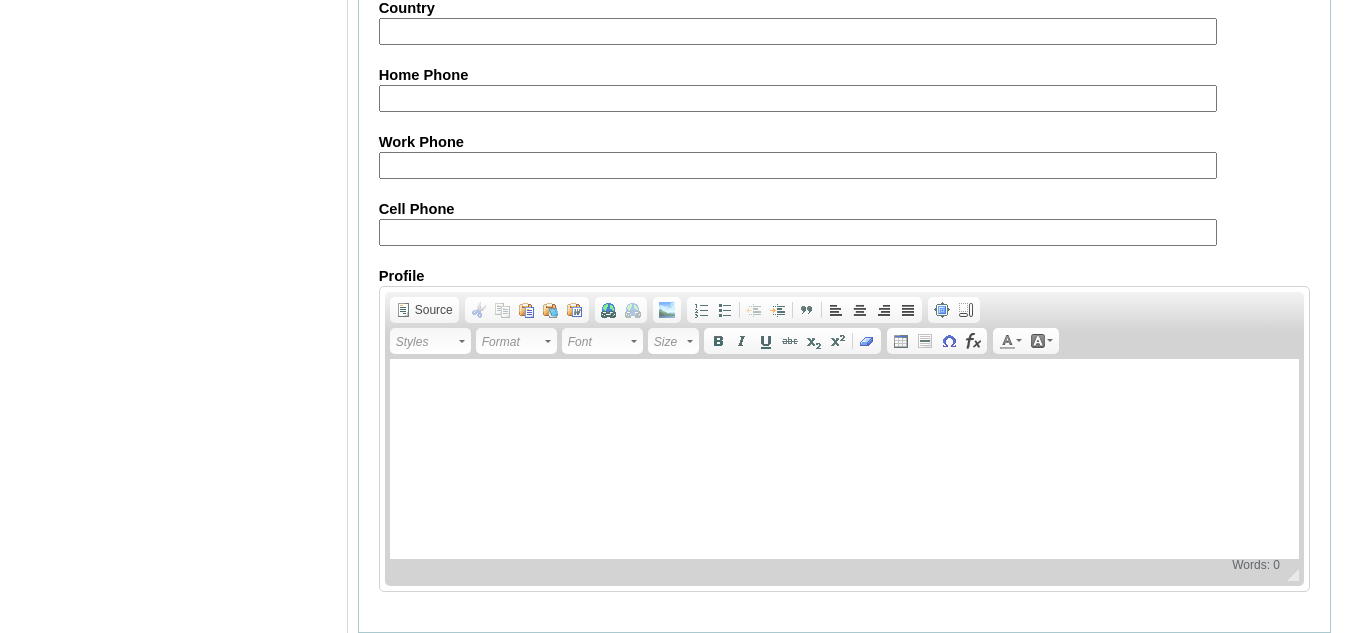 type on "CBHoak" 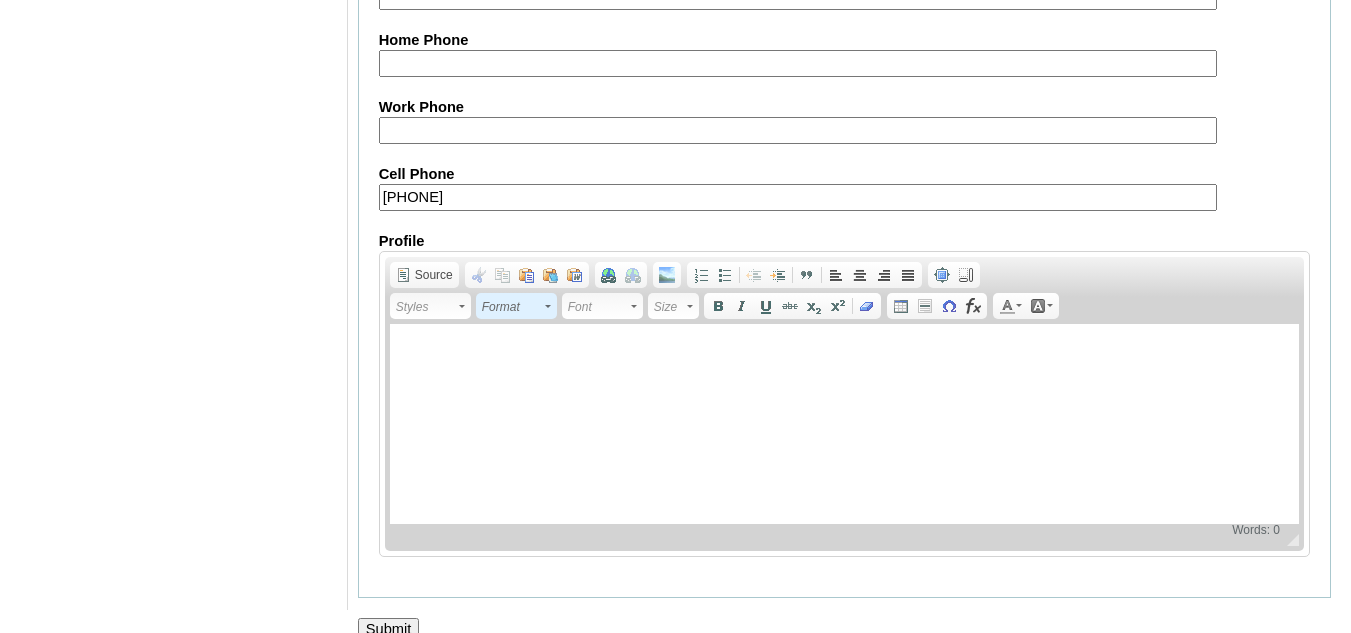 scroll, scrollTop: 2069, scrollLeft: 0, axis: vertical 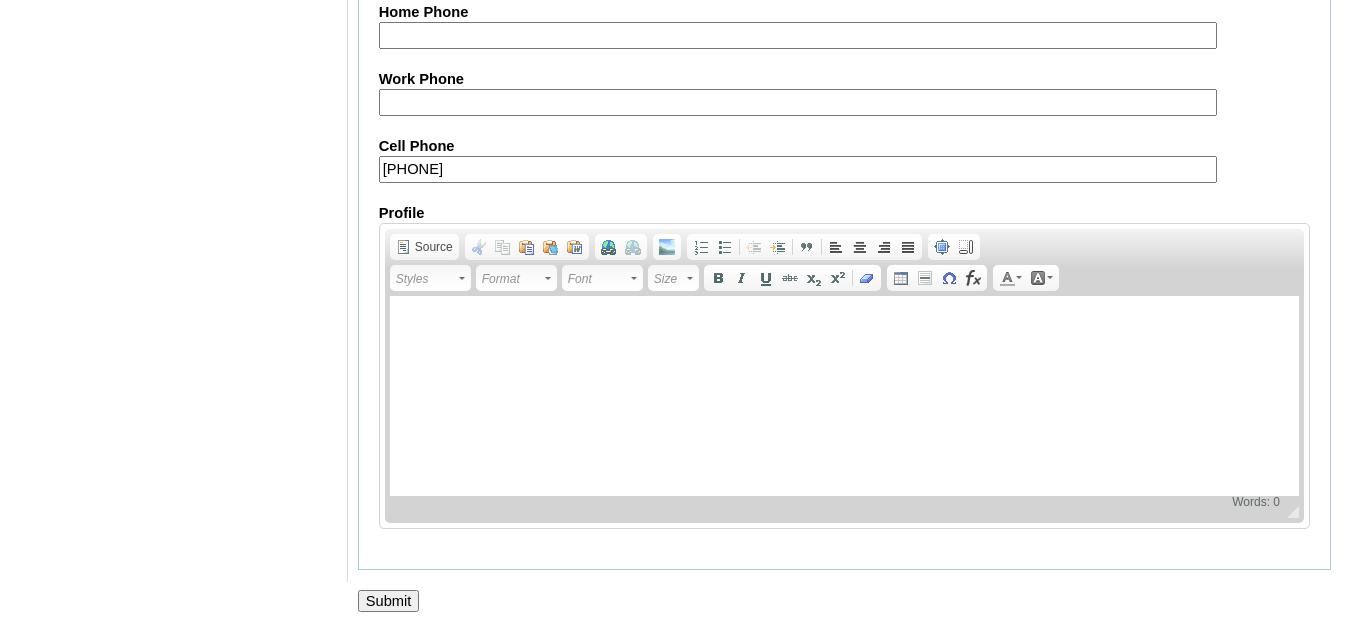 type on "63-9053347253" 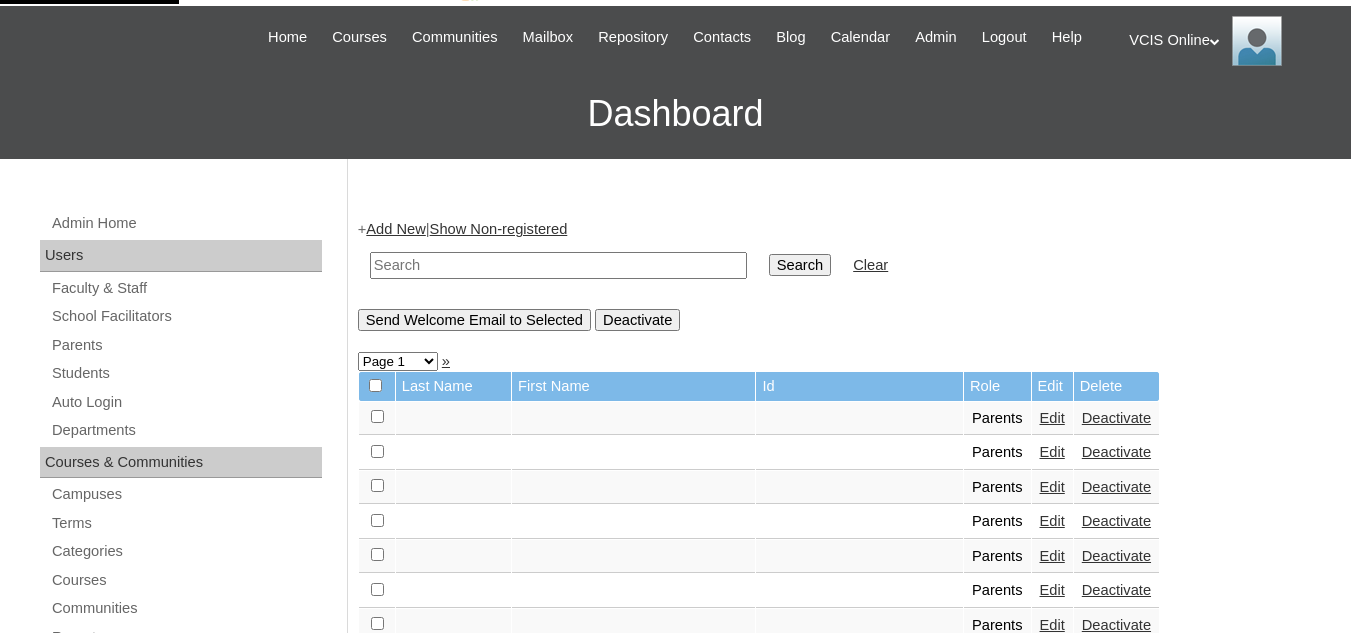 scroll, scrollTop: 100, scrollLeft: 0, axis: vertical 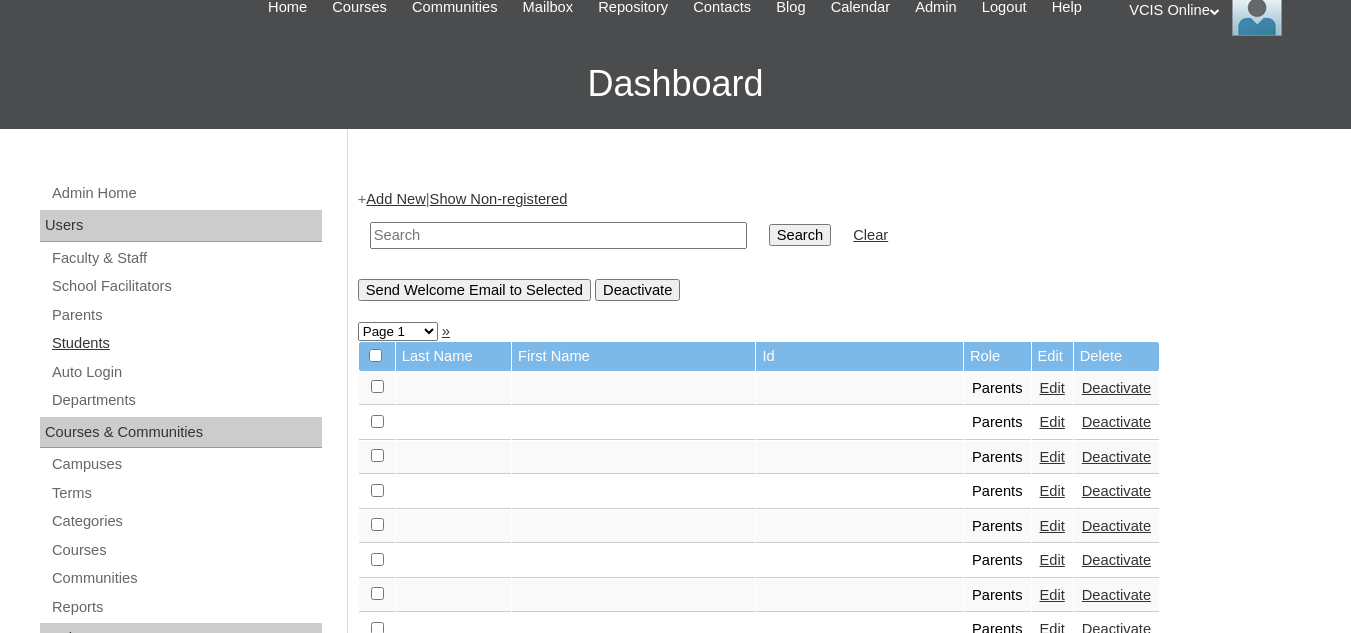 click on "Students" at bounding box center [186, 343] 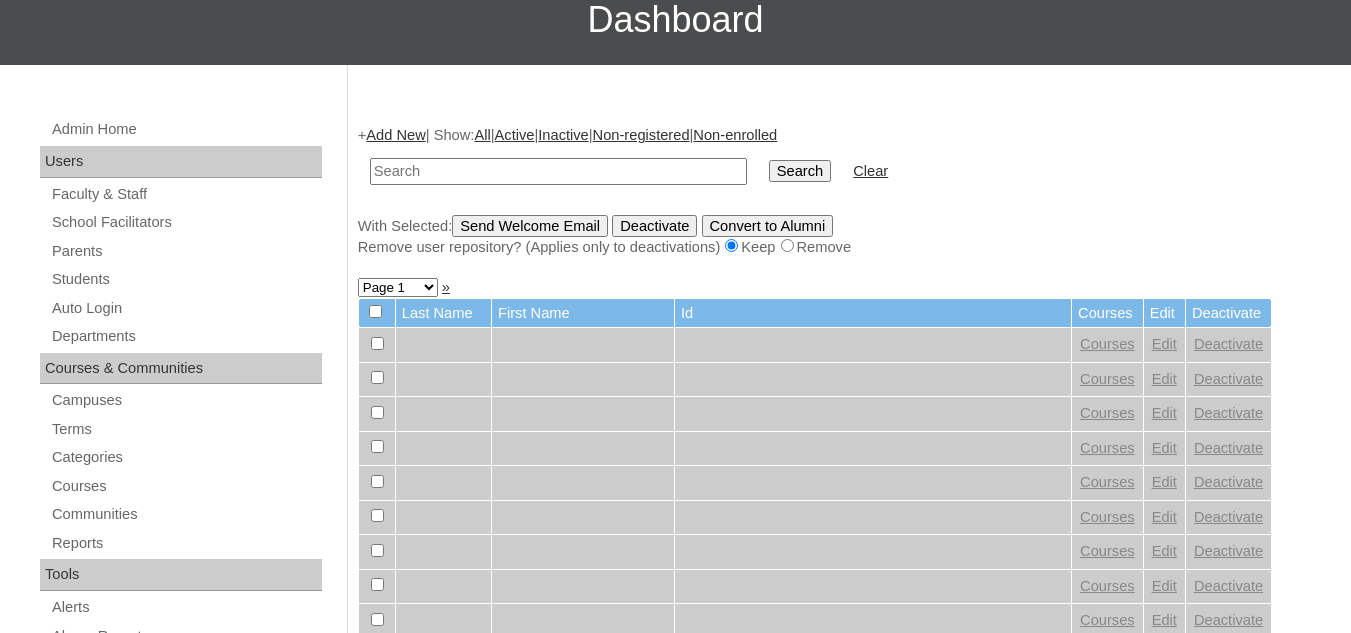 scroll, scrollTop: 200, scrollLeft: 0, axis: vertical 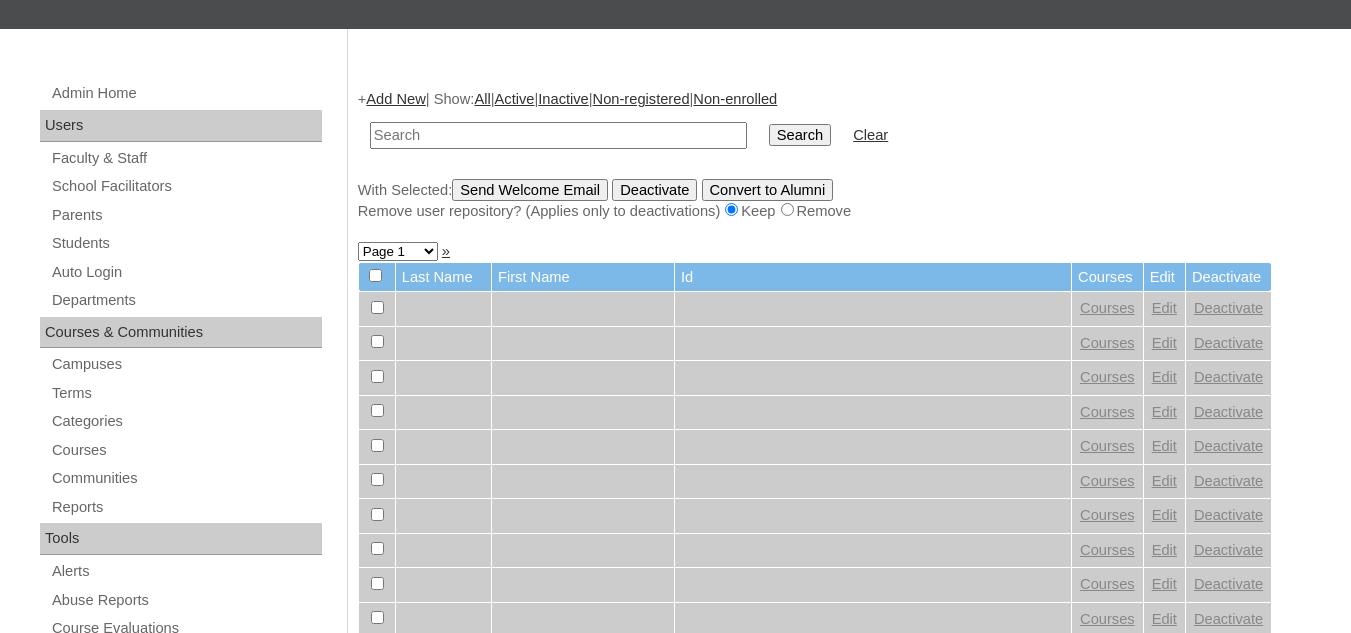 click on "Add New" at bounding box center (395, 99) 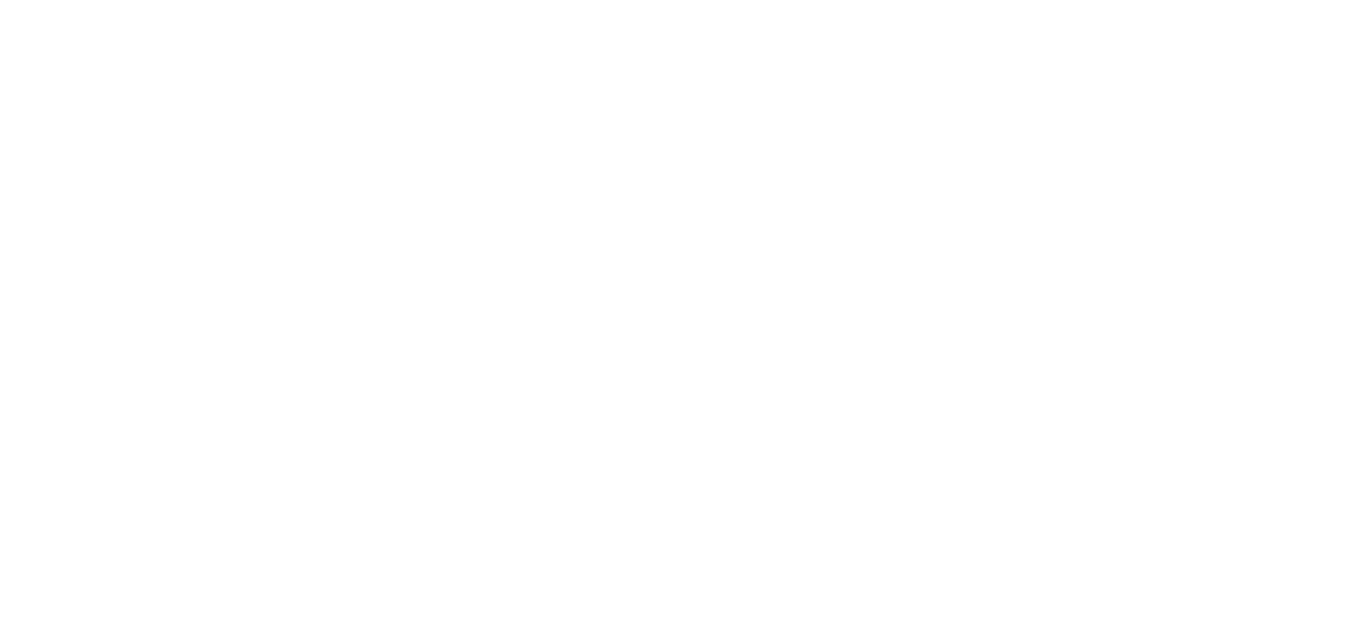 scroll, scrollTop: 0, scrollLeft: 0, axis: both 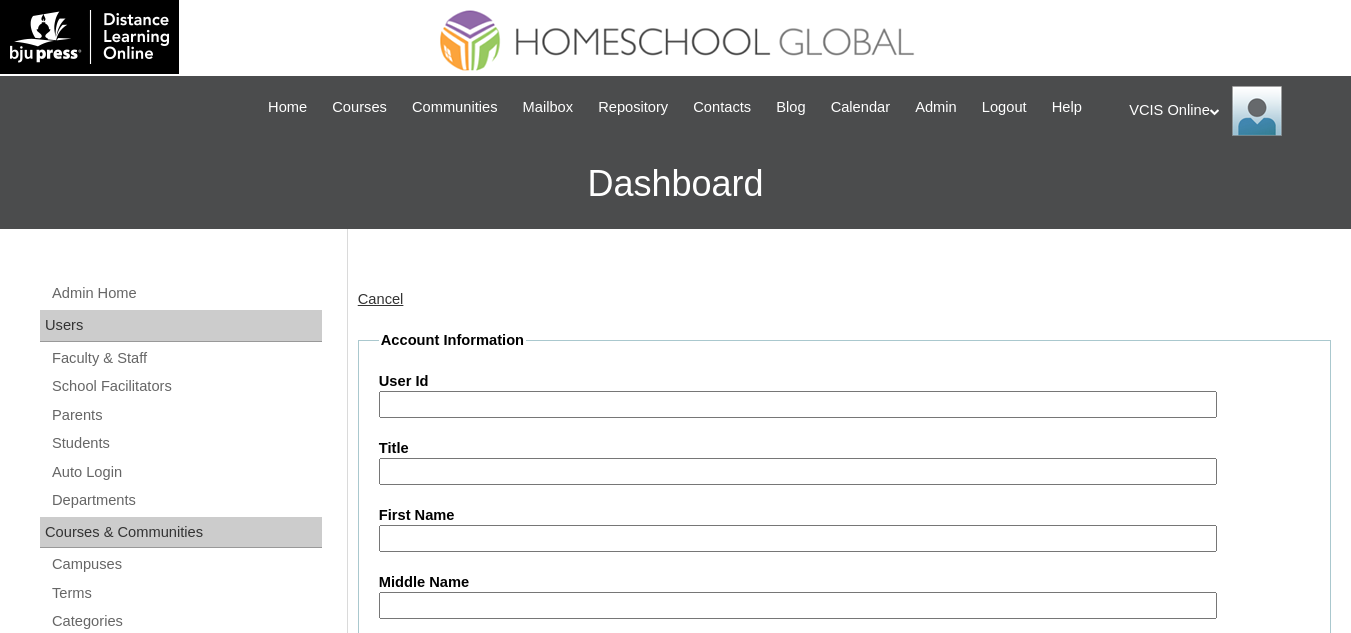 click on "First Name" at bounding box center [798, 538] 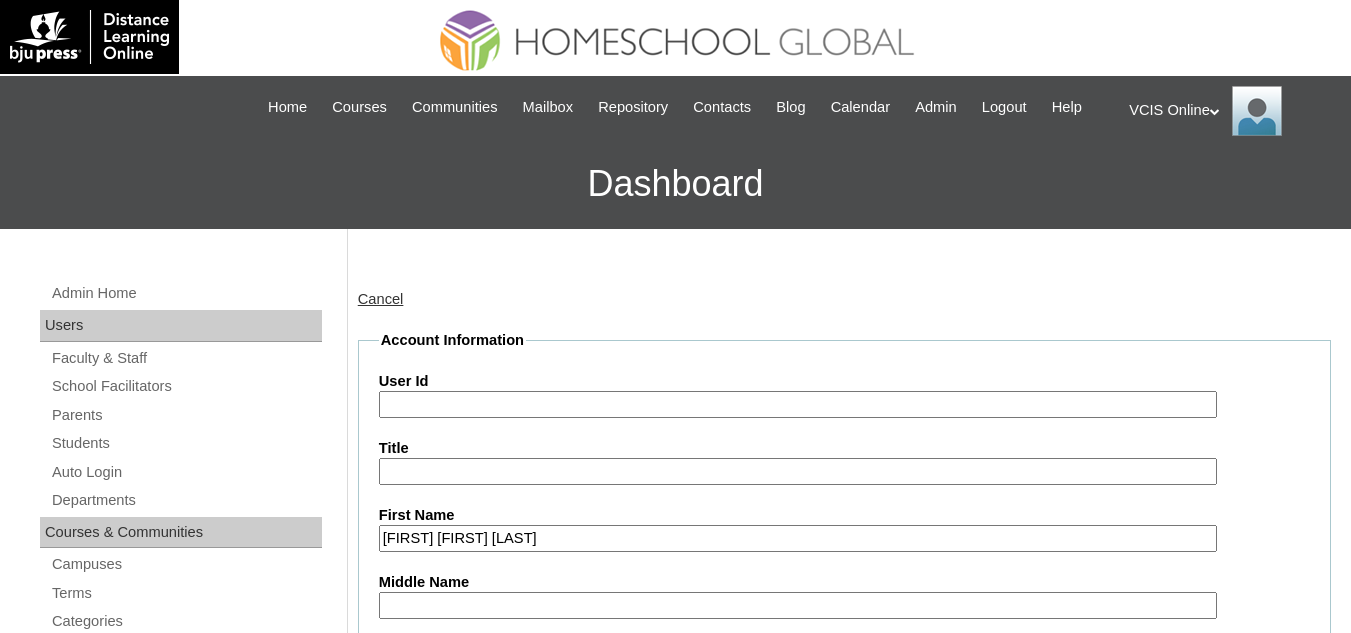type on "[FIRST] [FIRST] [LAST]" 